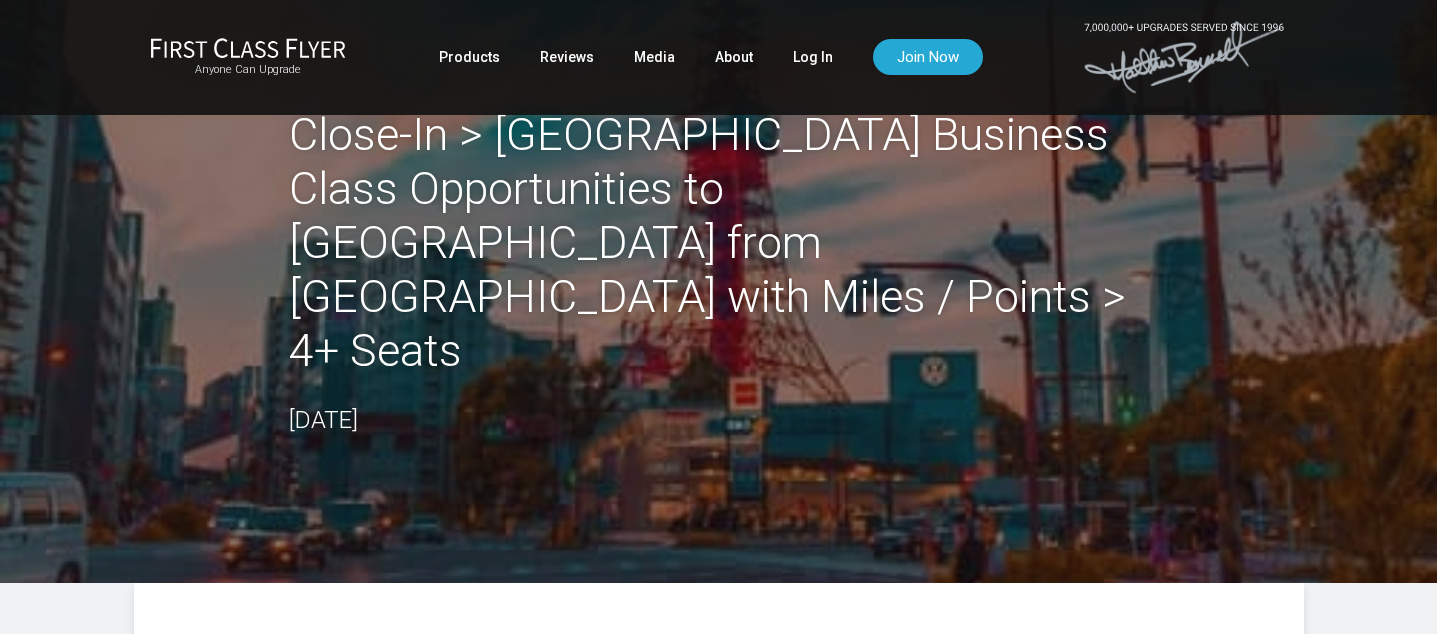 scroll, scrollTop: 0, scrollLeft: 0, axis: both 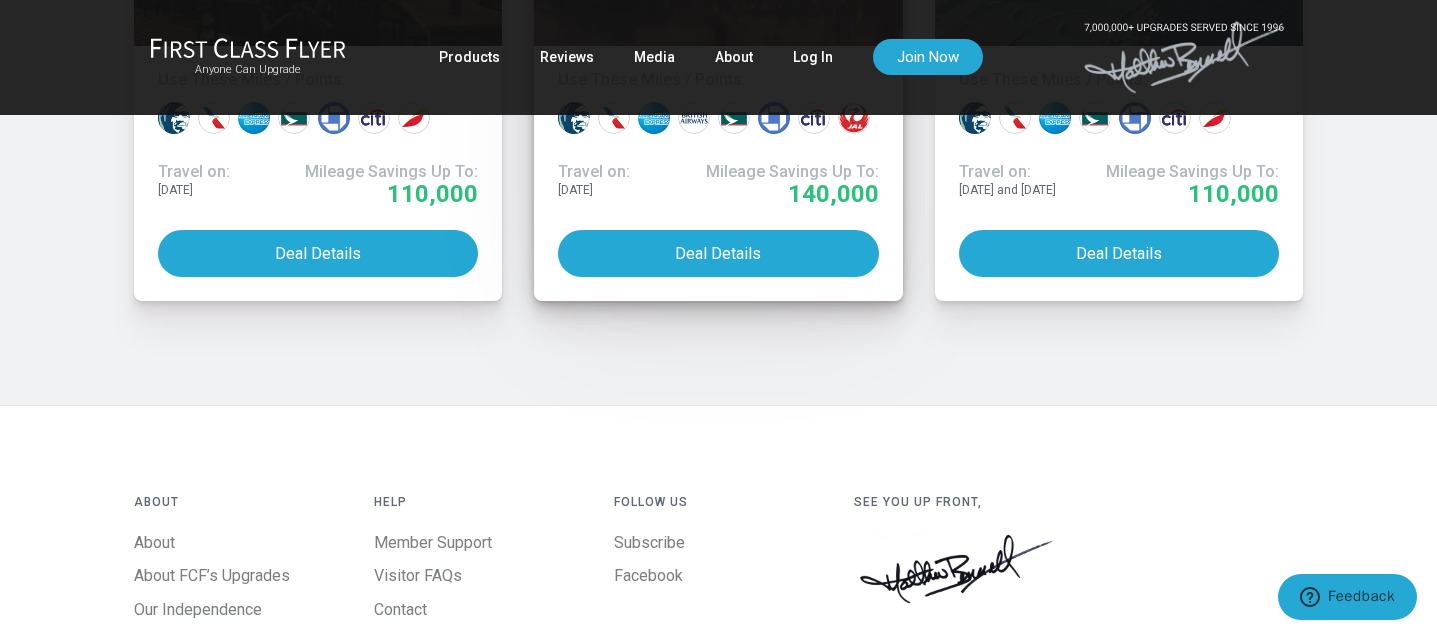 click on "Business Class  Asia" at bounding box center (718, -104) 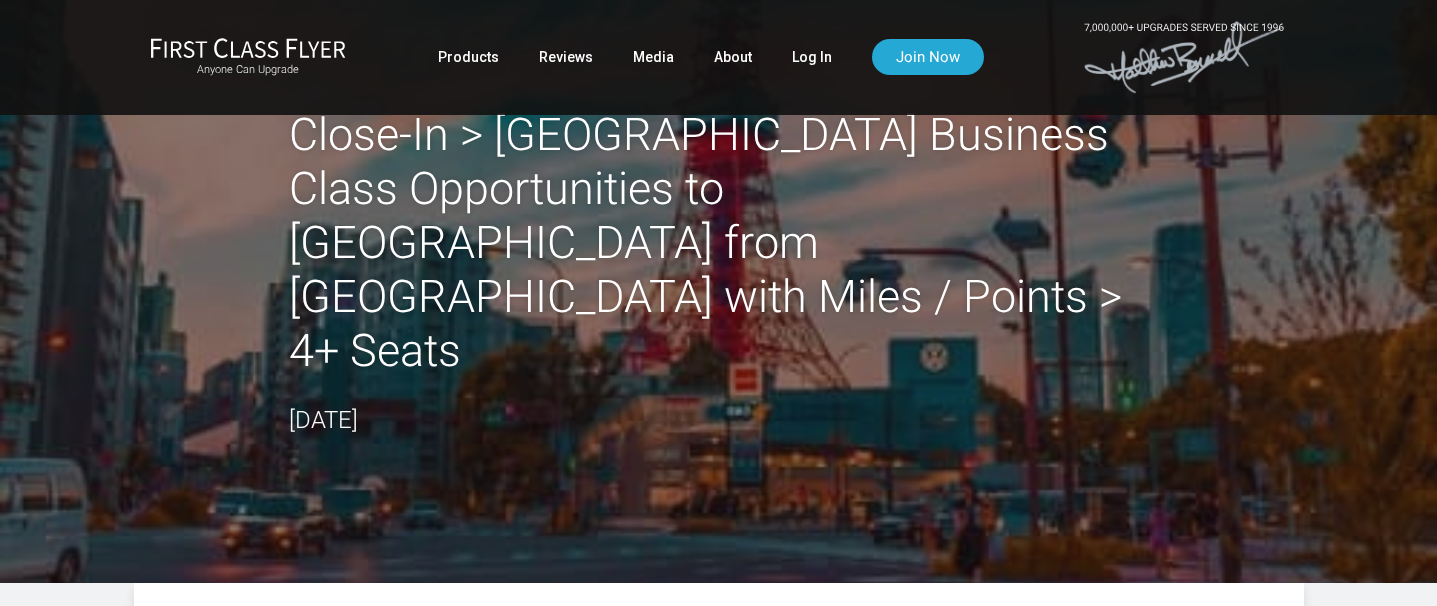 scroll, scrollTop: 0, scrollLeft: 0, axis: both 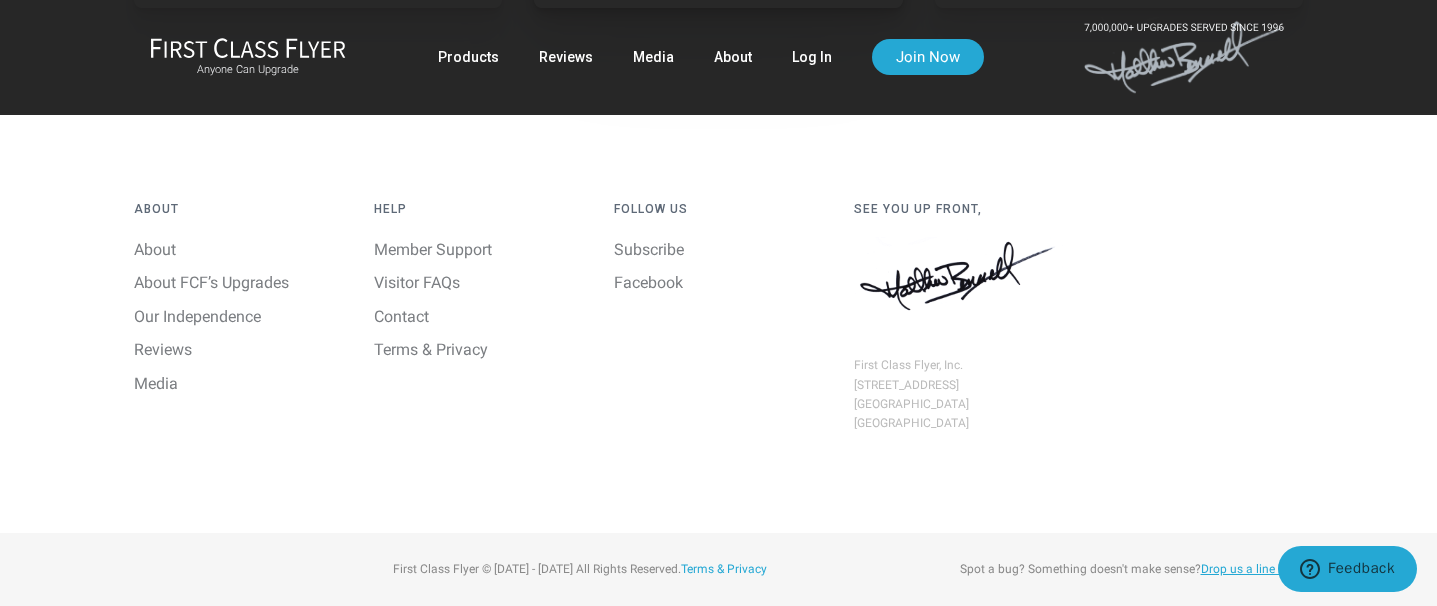click on "Deal Details" at bounding box center [718, -40] 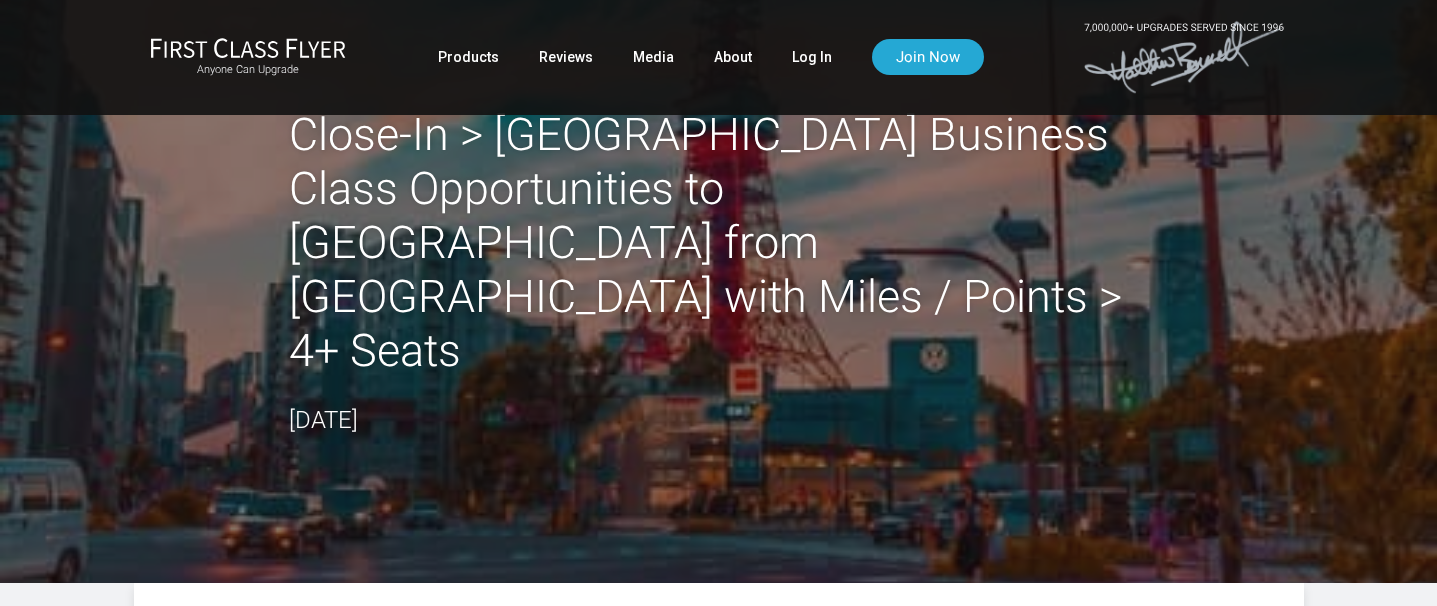 scroll, scrollTop: 0, scrollLeft: 0, axis: both 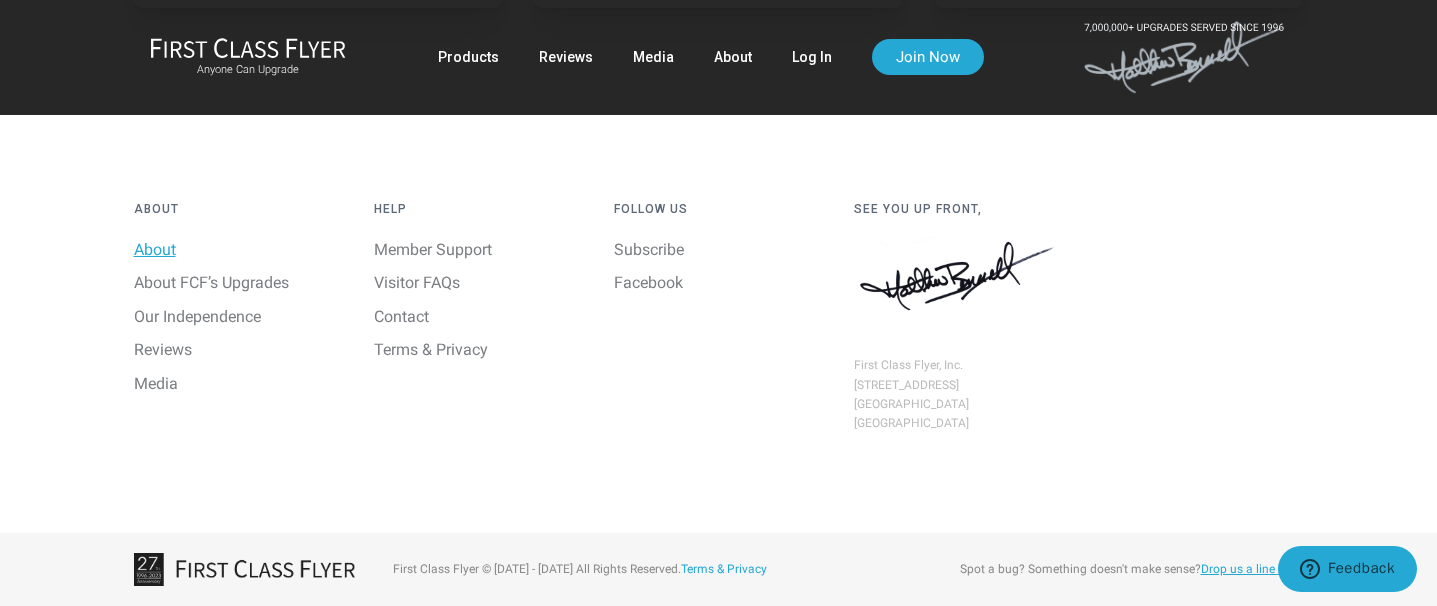click on "About" at bounding box center [155, 249] 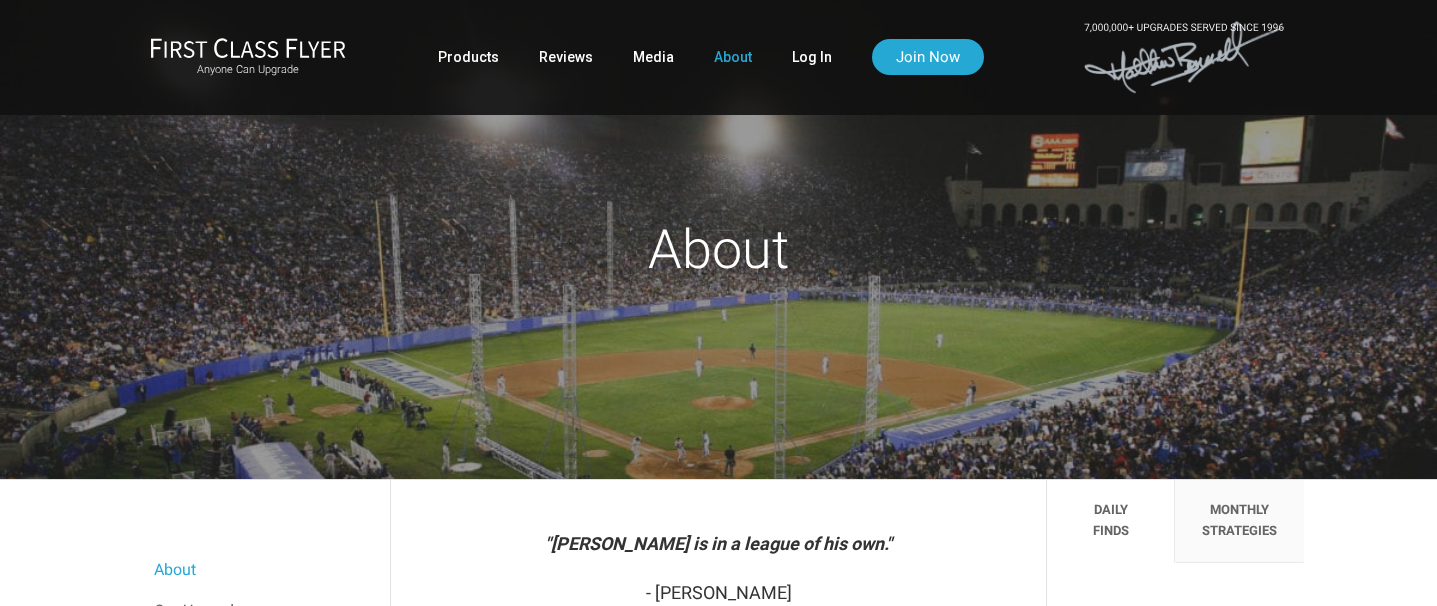 scroll, scrollTop: 0, scrollLeft: 0, axis: both 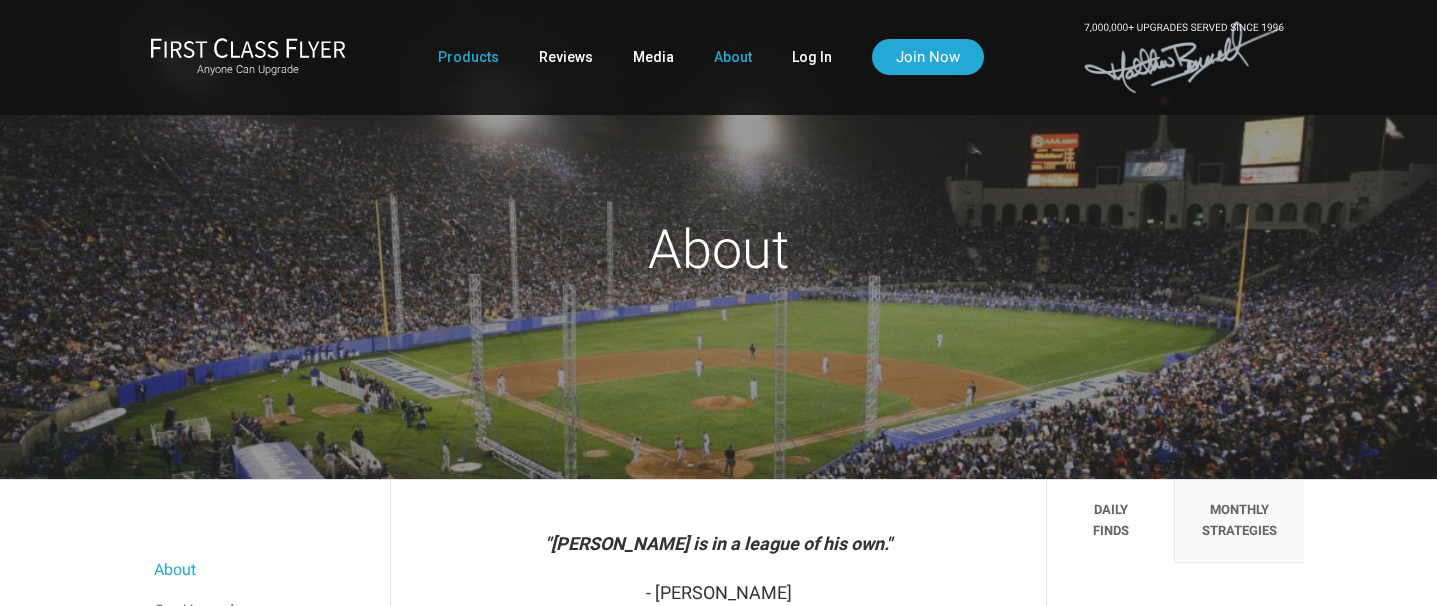 click on "Products" at bounding box center [468, 57] 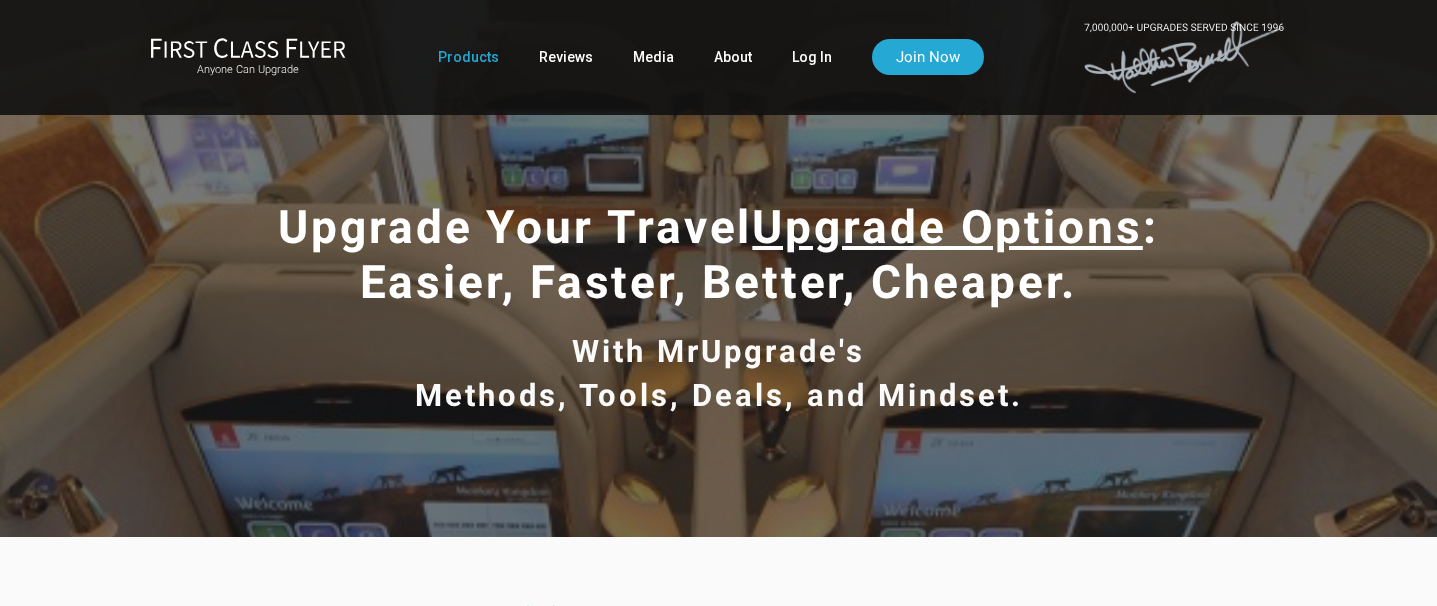 scroll, scrollTop: 1138, scrollLeft: 0, axis: vertical 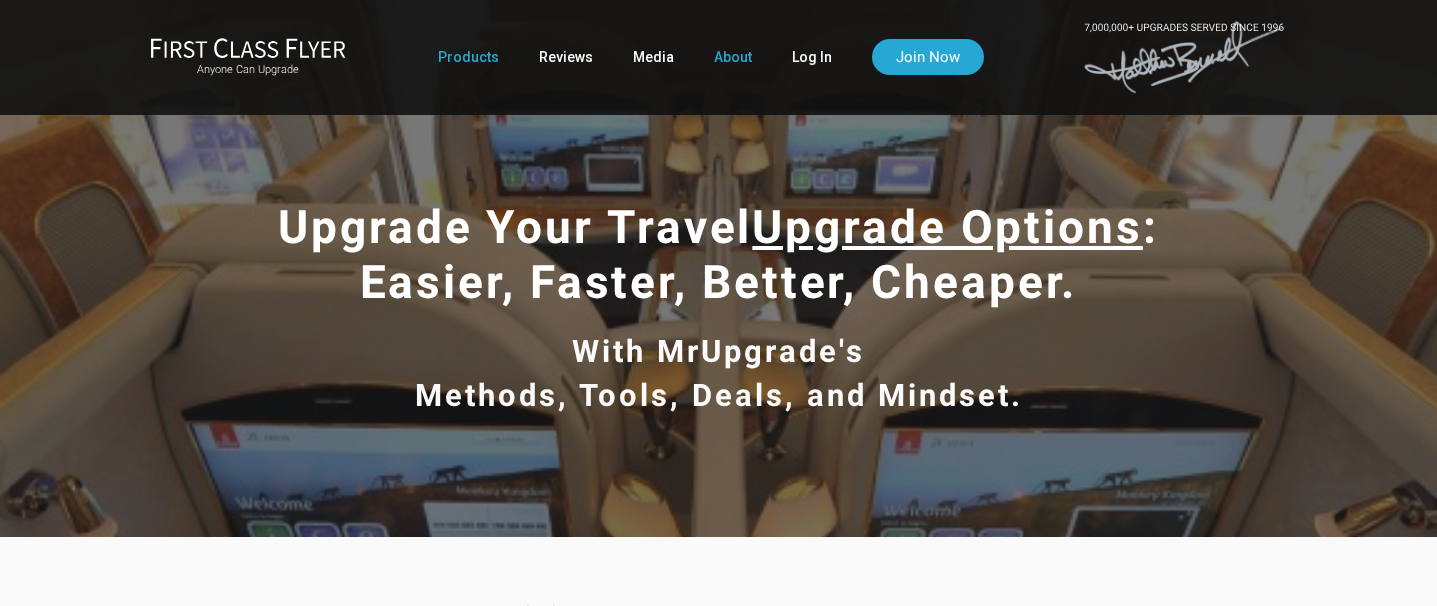 click on "About" at bounding box center (733, 57) 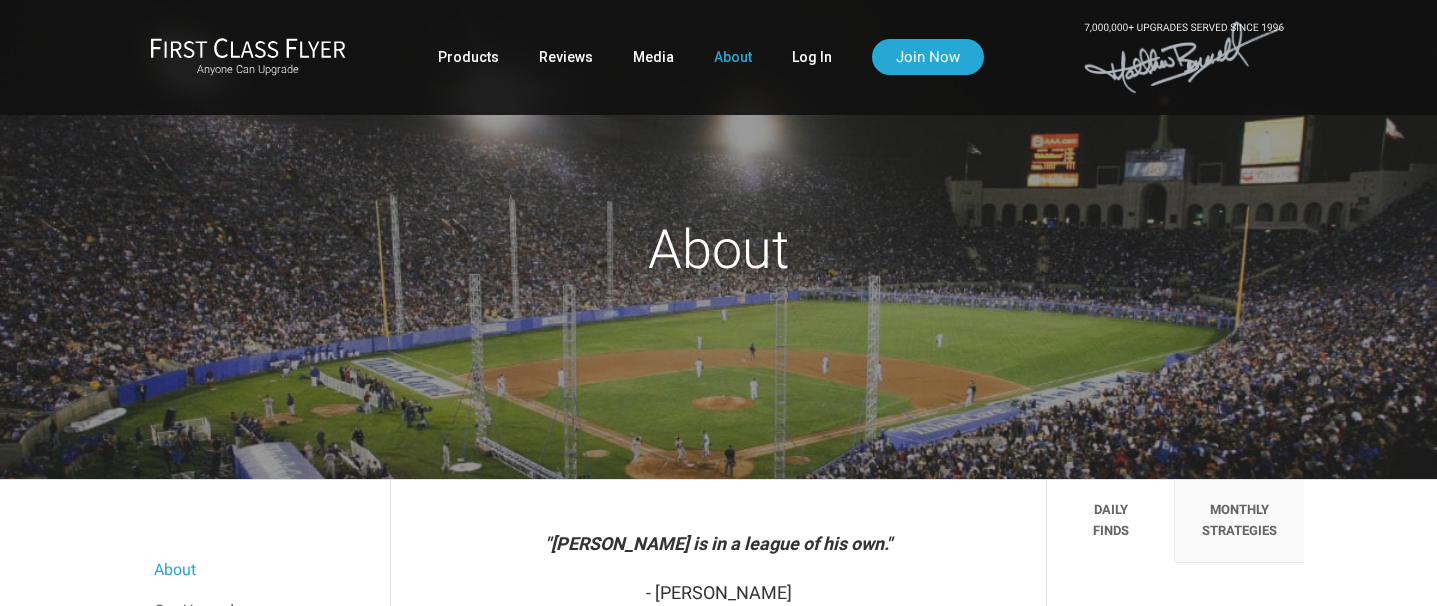 scroll, scrollTop: 0, scrollLeft: 0, axis: both 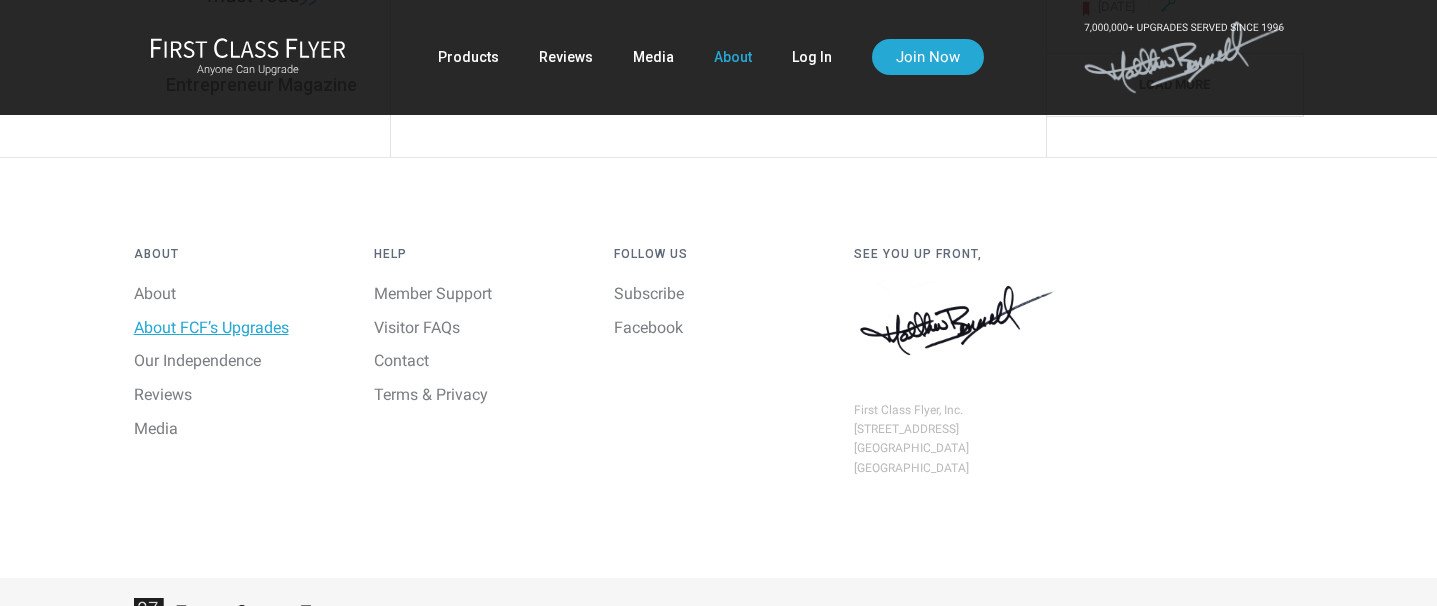 click on "About FCF’s Upgrades" at bounding box center (211, 327) 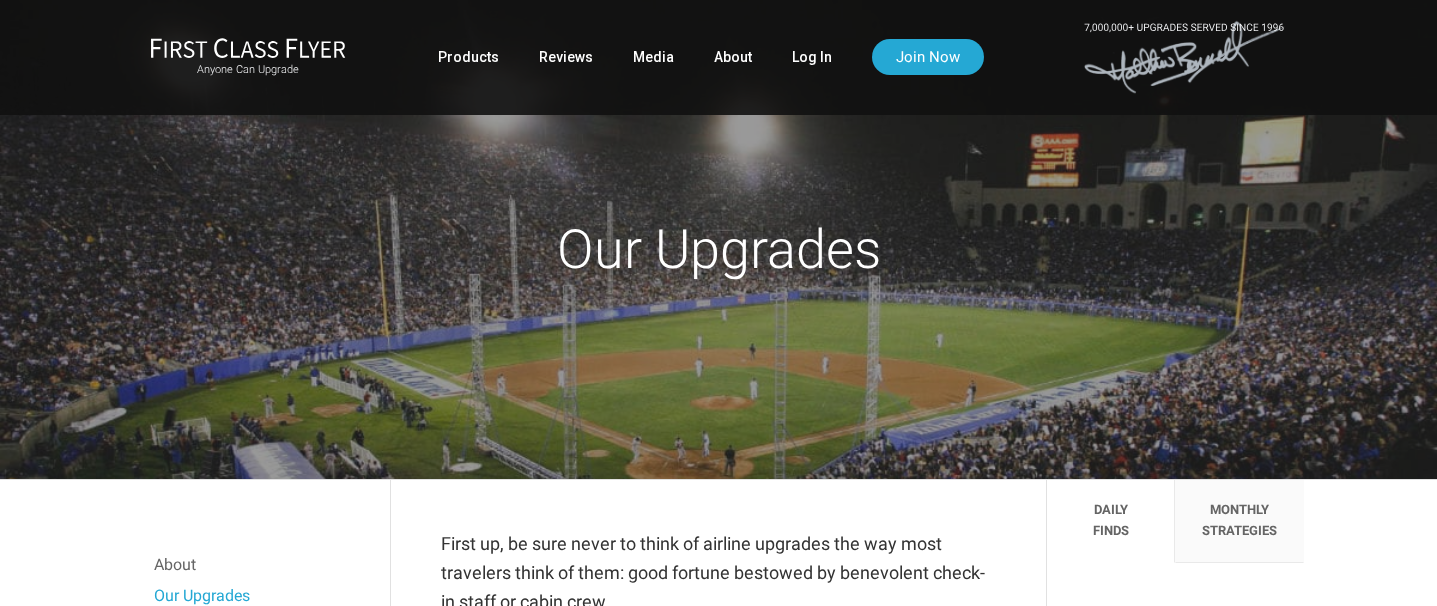 scroll, scrollTop: 0, scrollLeft: 0, axis: both 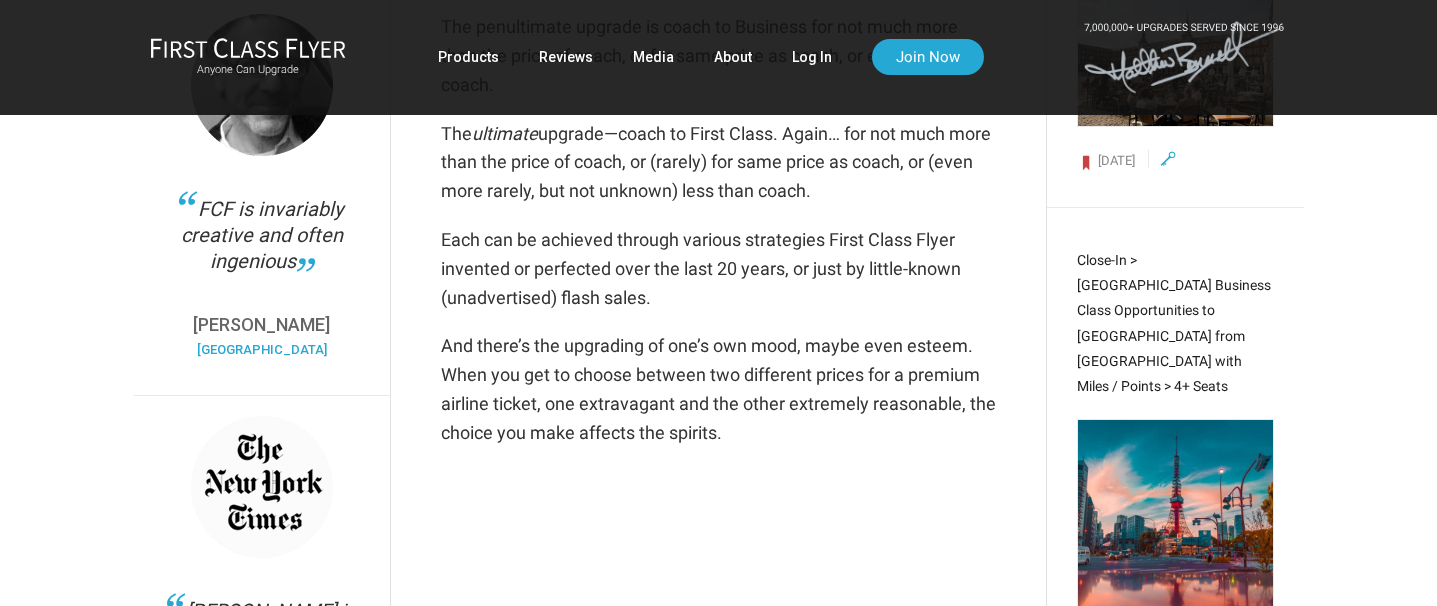 click on "Close-In > Japan Business Class Opportunities to Tokyo from Chicago with Miles / Points > 4+ Seats" at bounding box center [1174, 323] 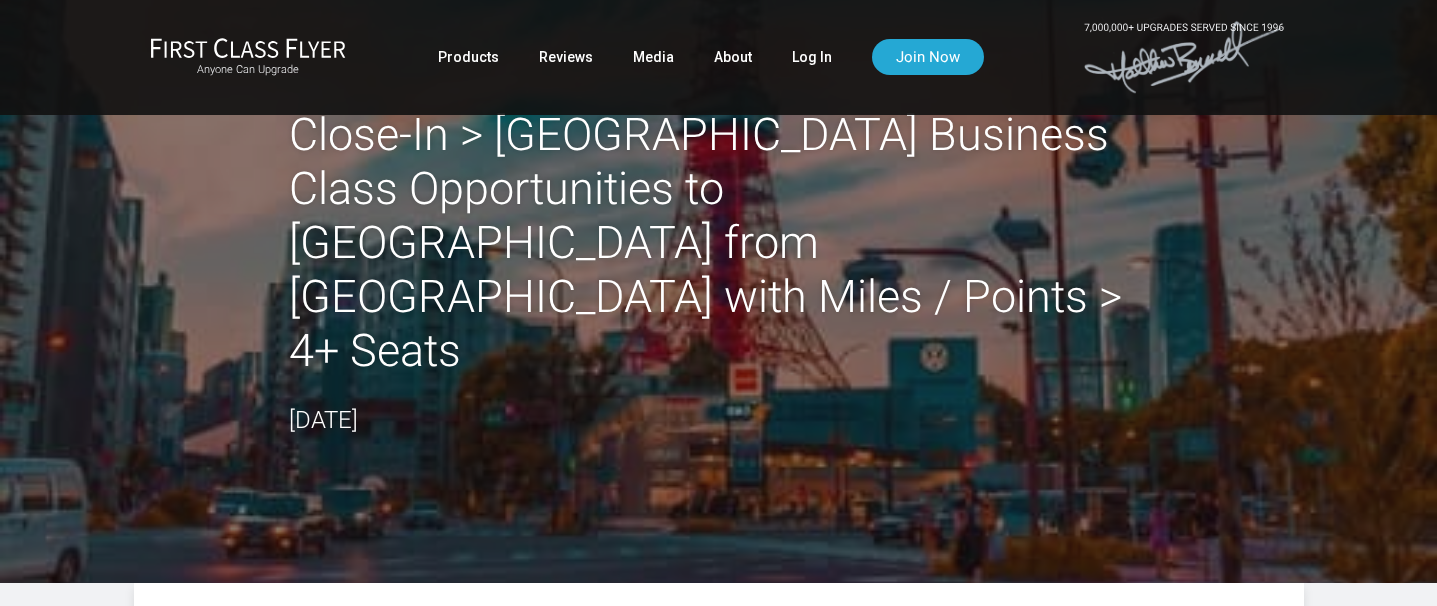 scroll, scrollTop: 0, scrollLeft: 0, axis: both 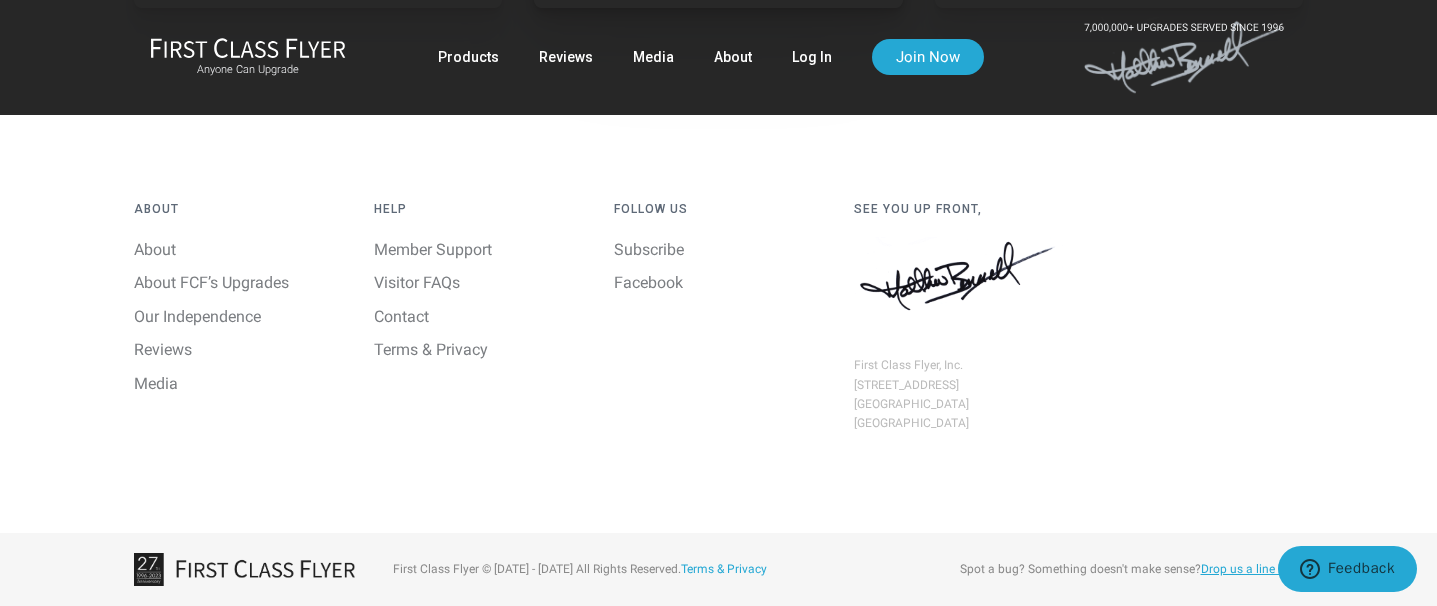 click on "Deal Details" at bounding box center [718, -40] 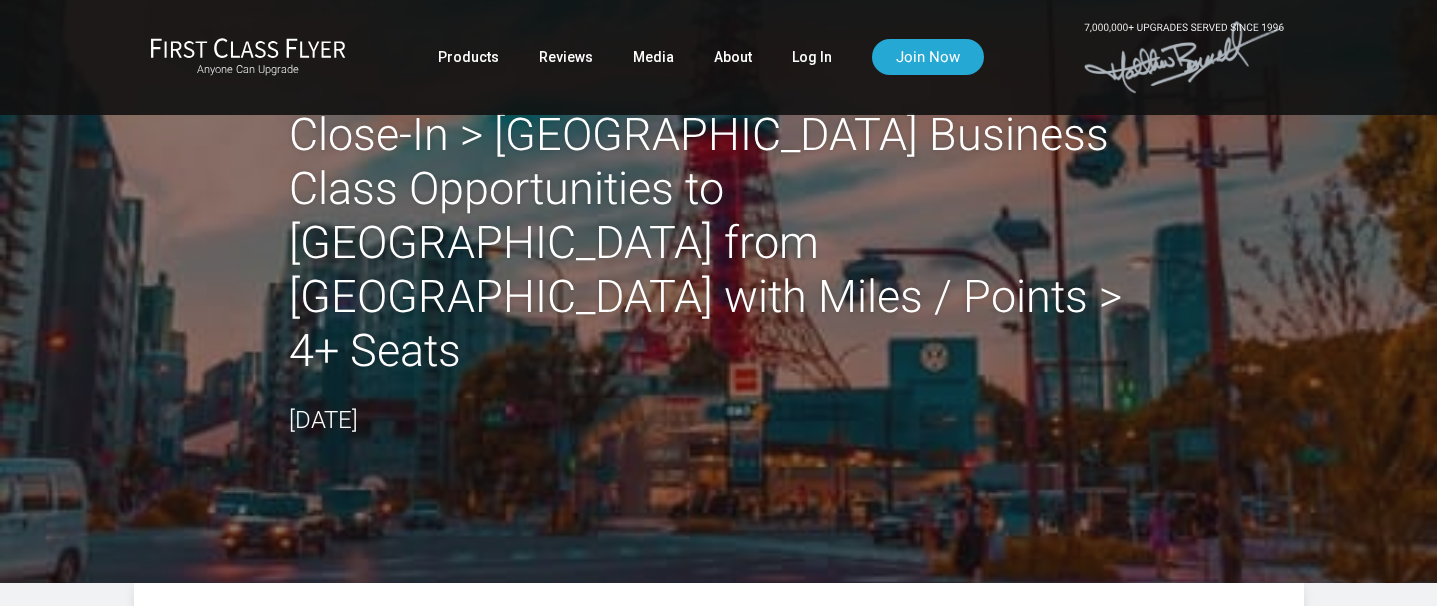 scroll, scrollTop: 0, scrollLeft: 0, axis: both 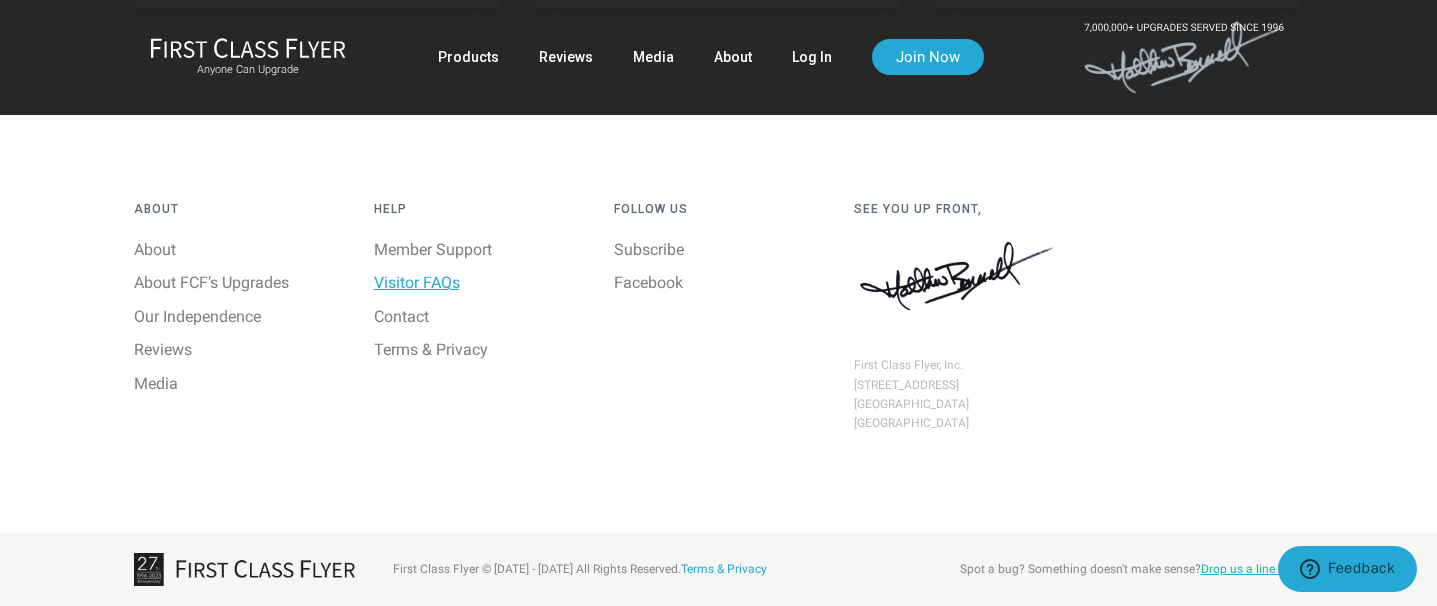 click on "Visitor FAQs" at bounding box center [417, 282] 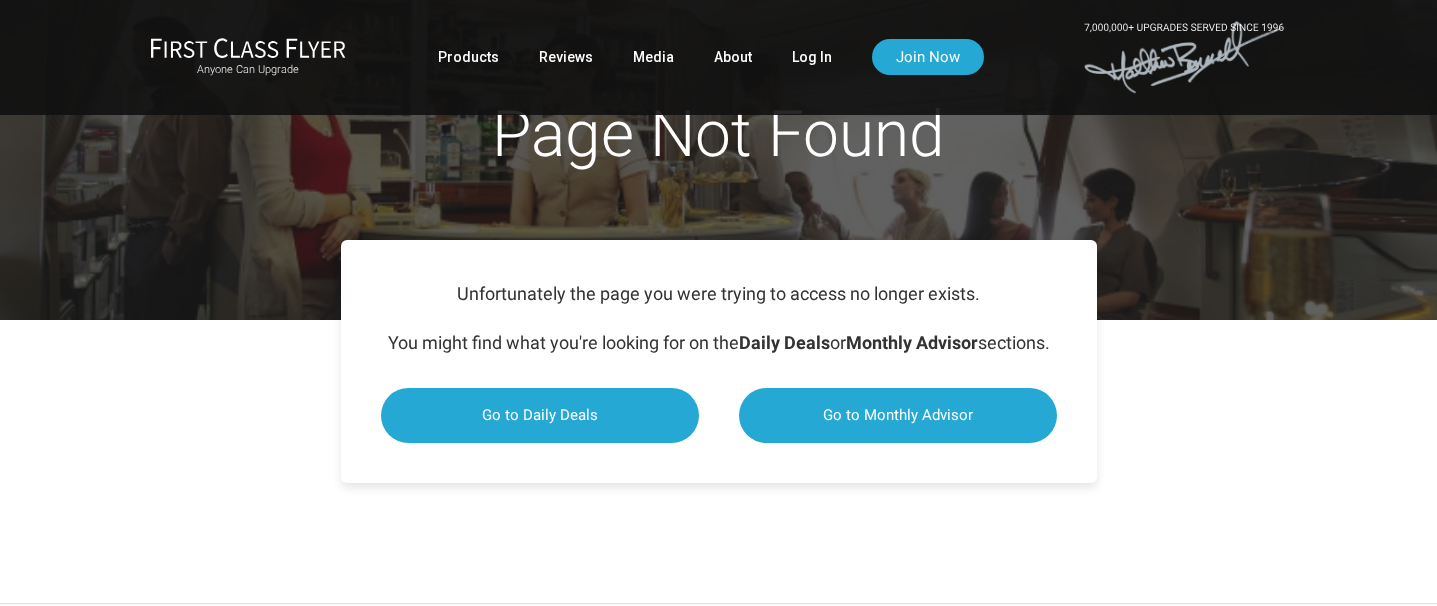 scroll, scrollTop: 0, scrollLeft: 0, axis: both 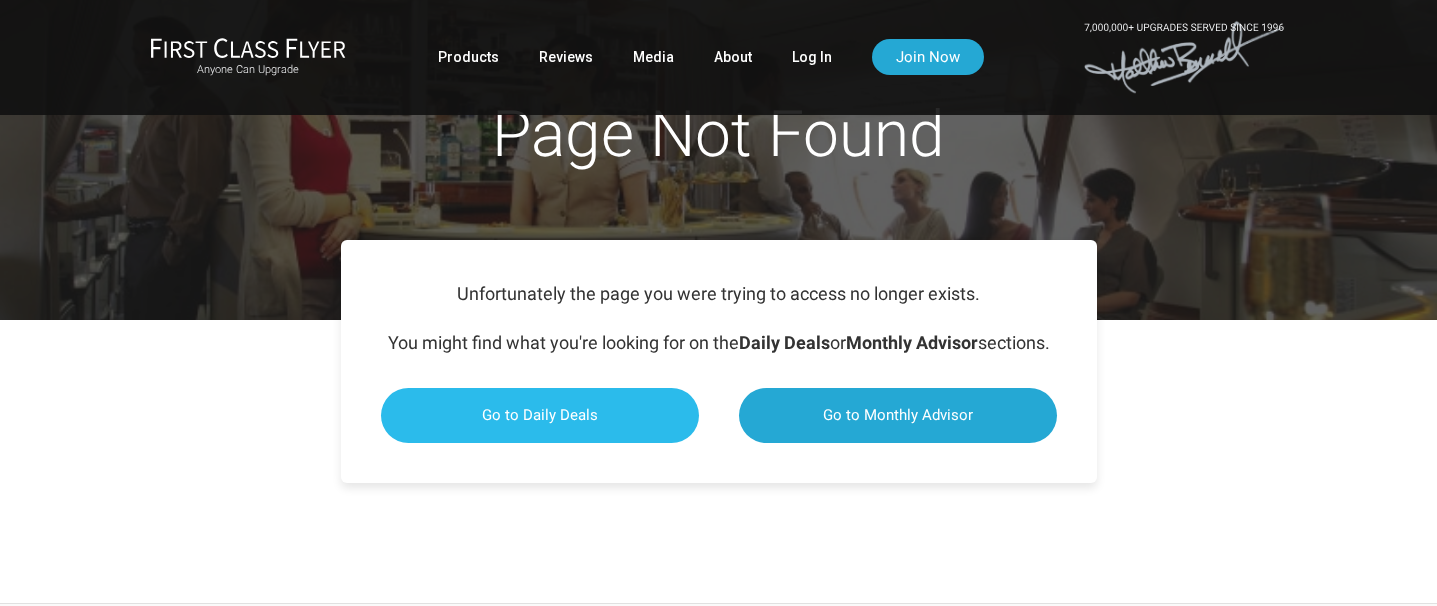 click on "Go to Daily Deals" at bounding box center (540, 415) 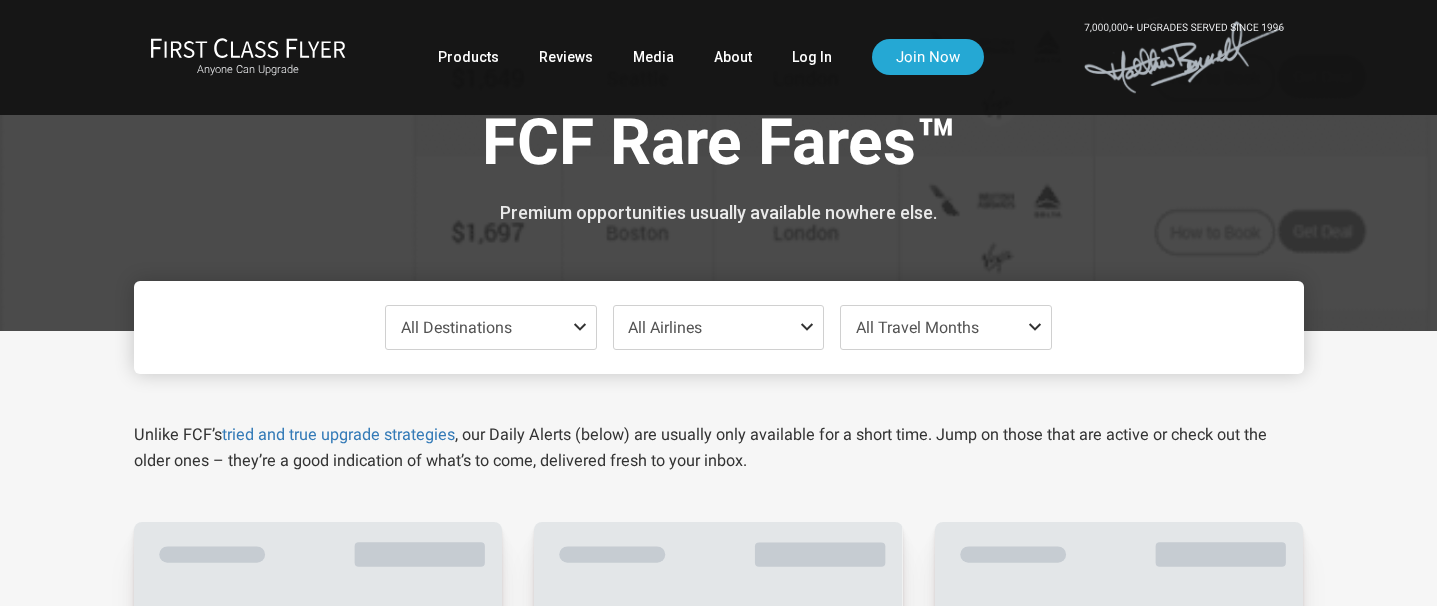 scroll, scrollTop: 0, scrollLeft: 0, axis: both 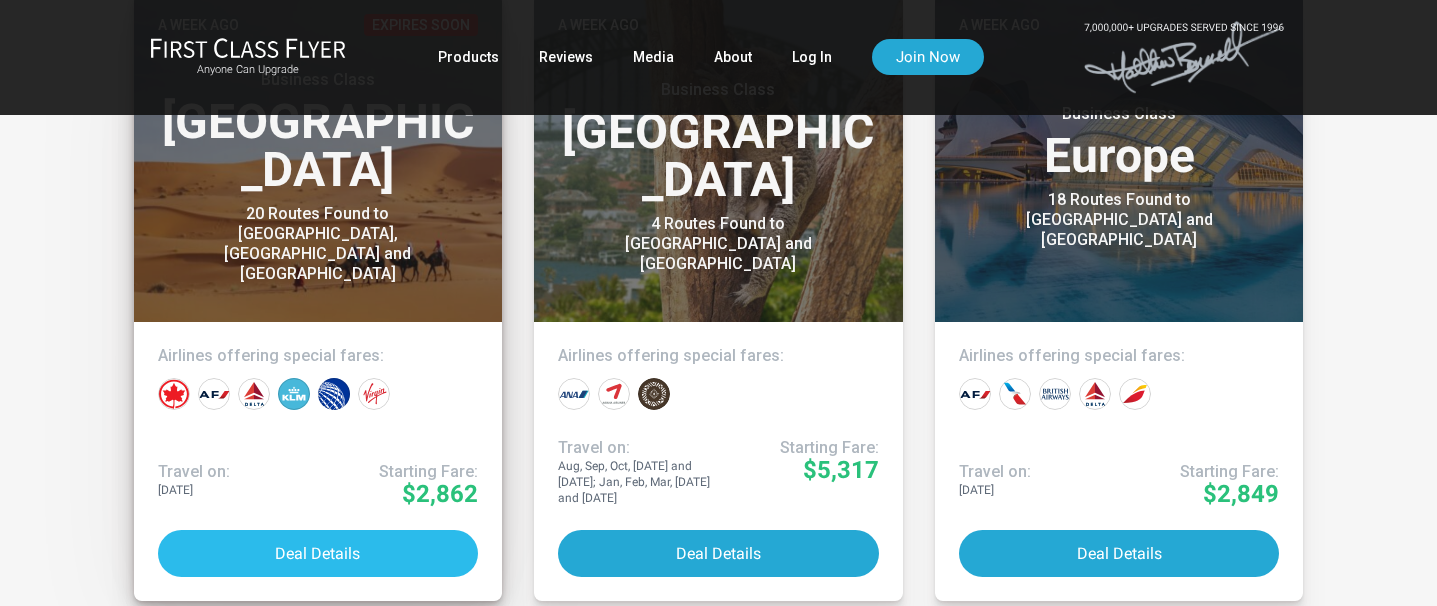 click on "Deal Details" at bounding box center [318, 553] 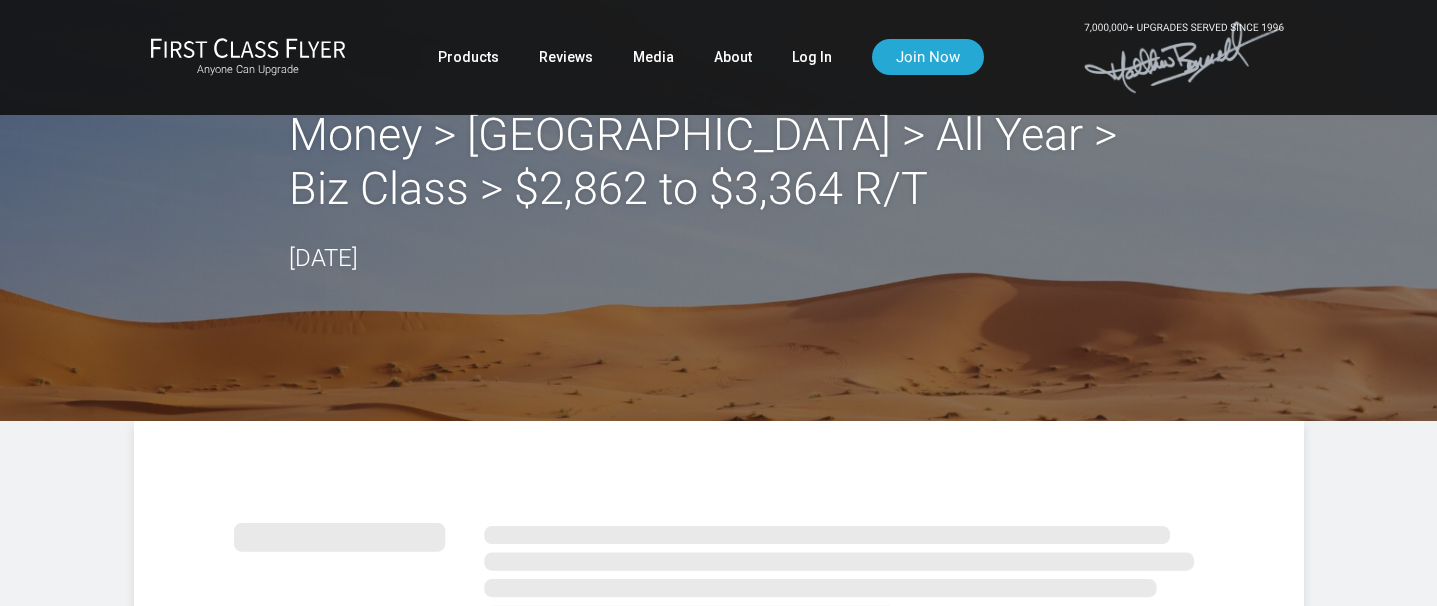 scroll, scrollTop: 0, scrollLeft: 0, axis: both 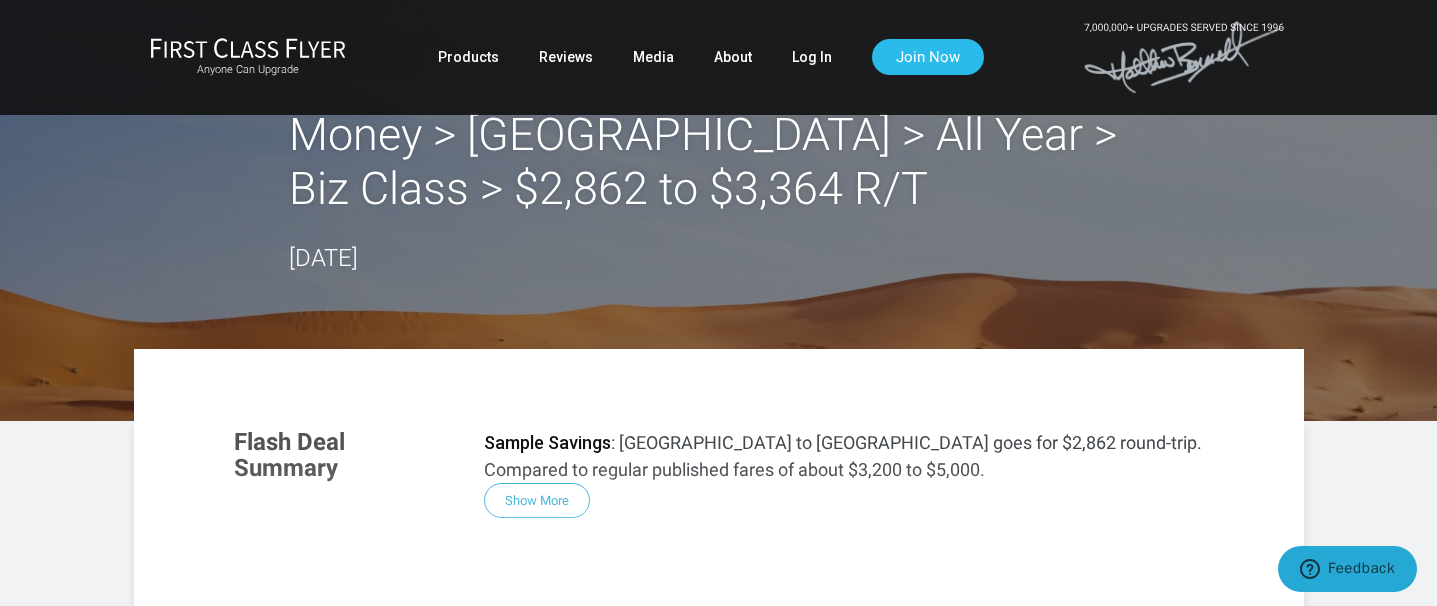 click on "Join Now" at bounding box center (928, 57) 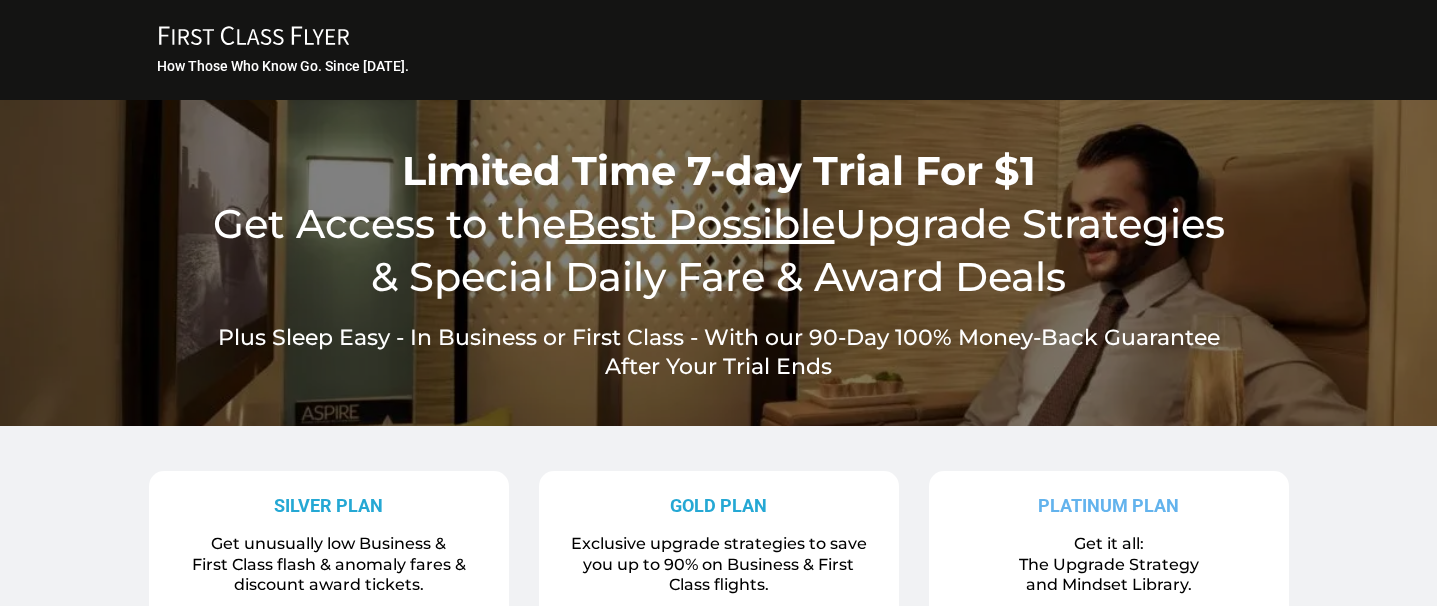 scroll, scrollTop: 0, scrollLeft: 0, axis: both 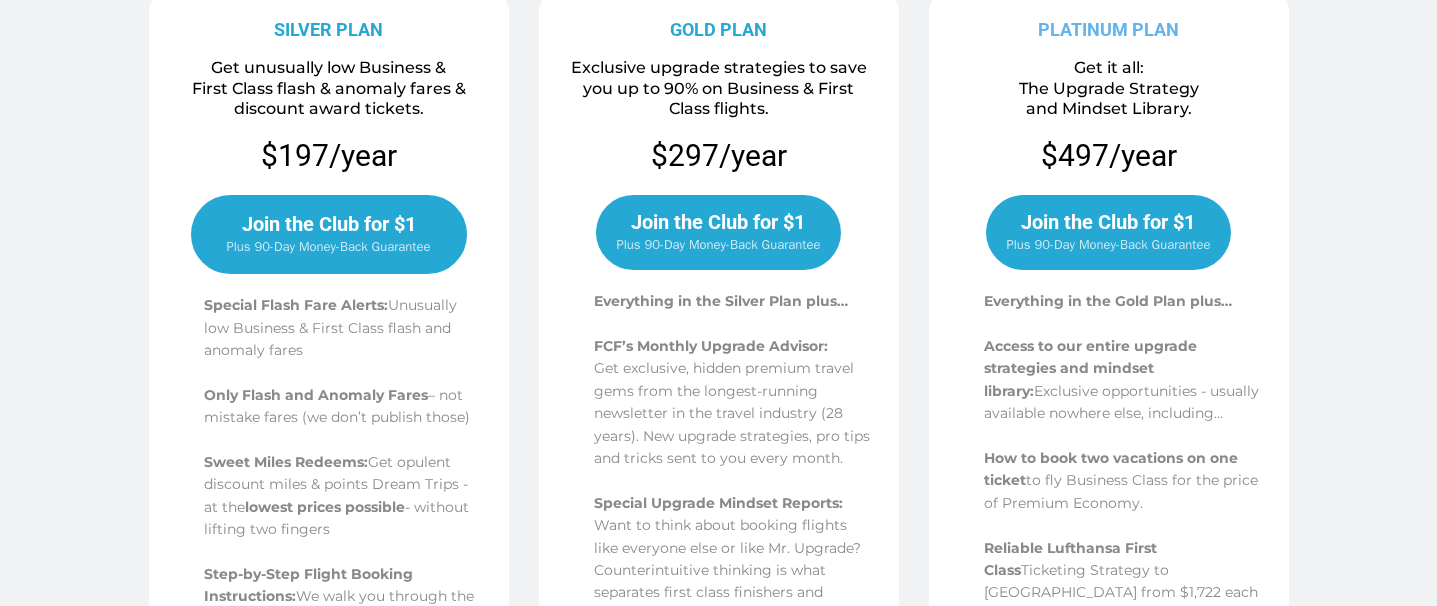 click on "Join the Club for $1" at bounding box center [329, 224] 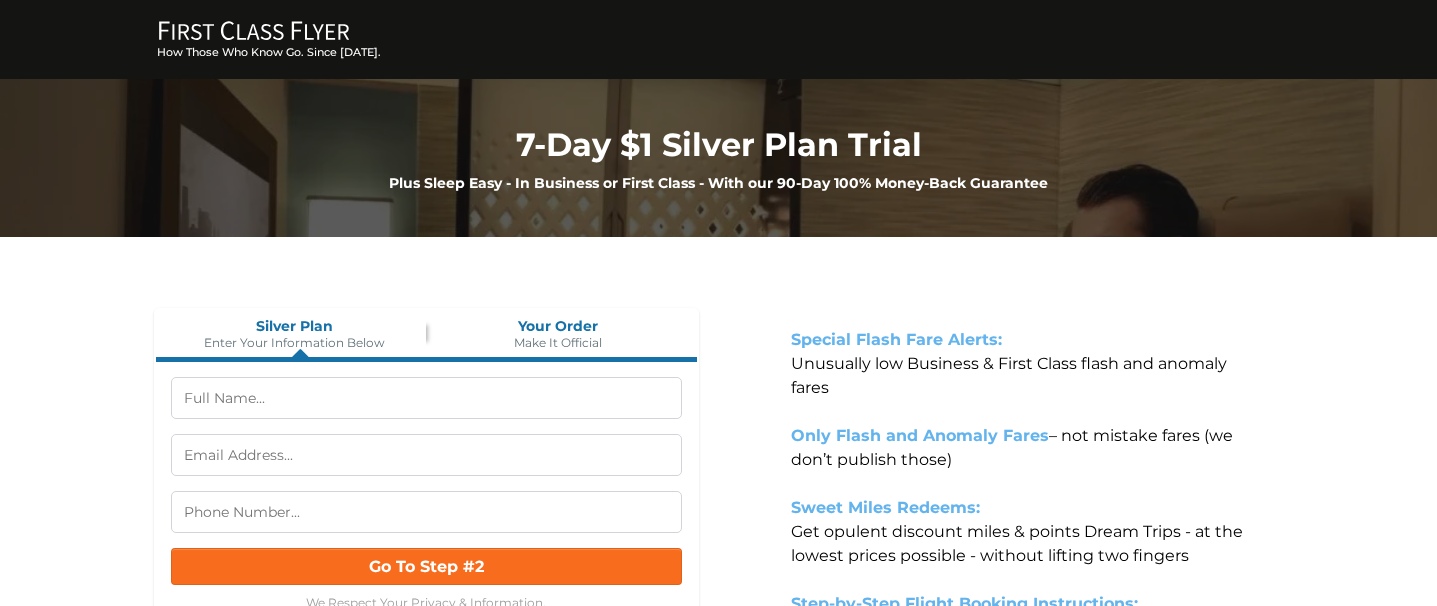 scroll, scrollTop: 0, scrollLeft: 1, axis: horizontal 